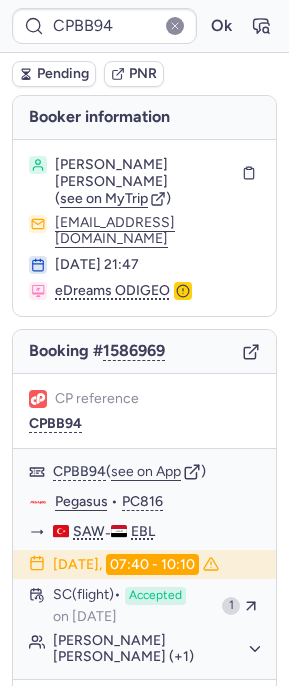 scroll, scrollTop: 0, scrollLeft: 0, axis: both 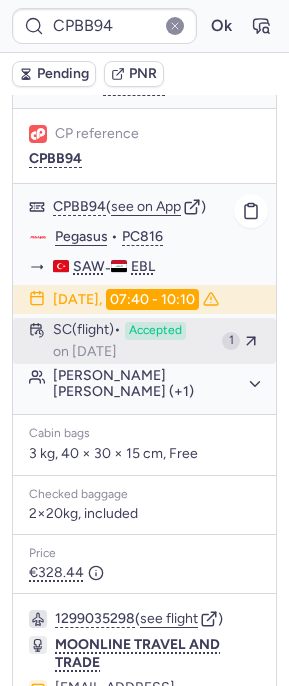 click on "SC   (flight)  Accepted  on [DATE]" at bounding box center (133, 341) 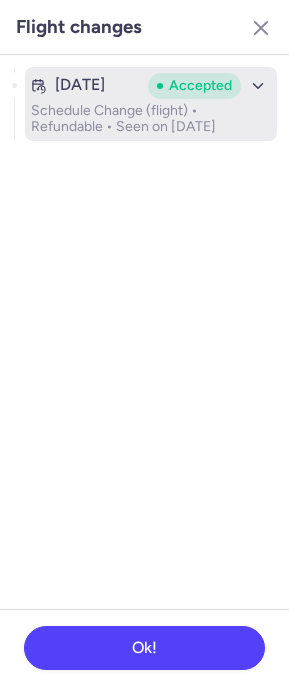 click on "[DATE] Accepted Schedule Change (flight) • Refundable • Seen on [DATE]" at bounding box center (151, 104) 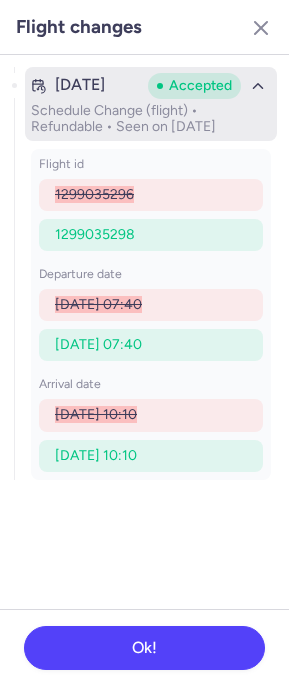 click on "Schedule Change (flight) • Refundable • Seen on [DATE]" at bounding box center (151, 119) 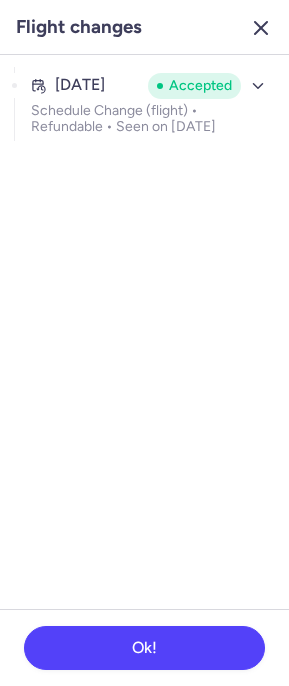 click 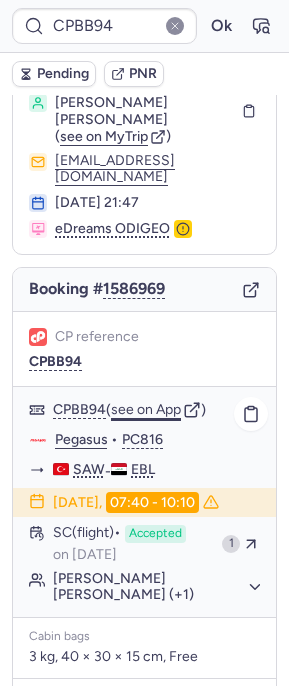 scroll, scrollTop: 0, scrollLeft: 0, axis: both 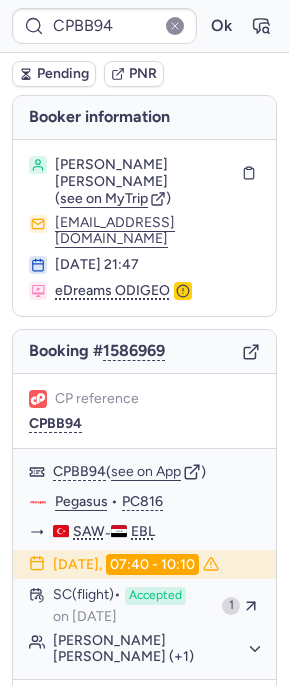 click on "CPBB94  Ok" at bounding box center [144, 26] 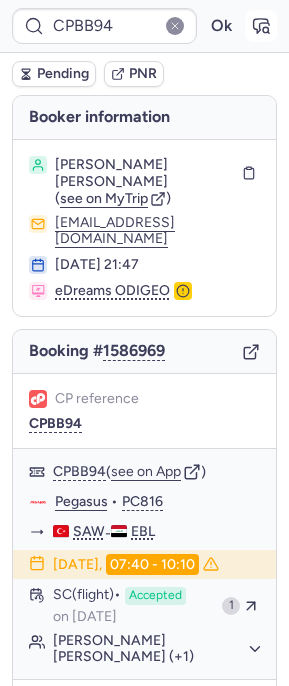 click 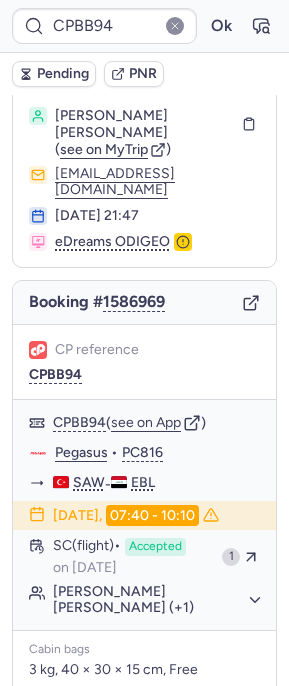 scroll, scrollTop: 87, scrollLeft: 0, axis: vertical 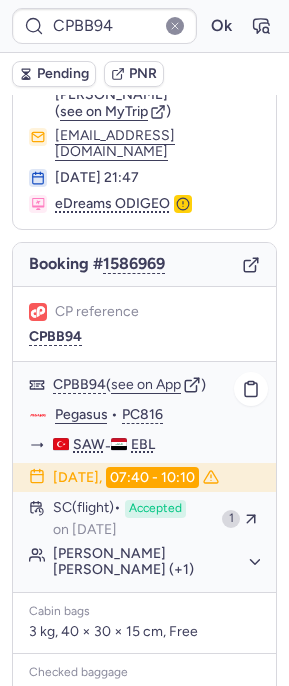 click on "[PERSON_NAME] [PERSON_NAME] (+1)" 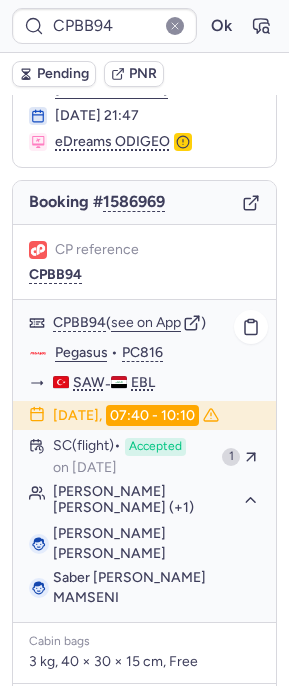 scroll, scrollTop: 172, scrollLeft: 0, axis: vertical 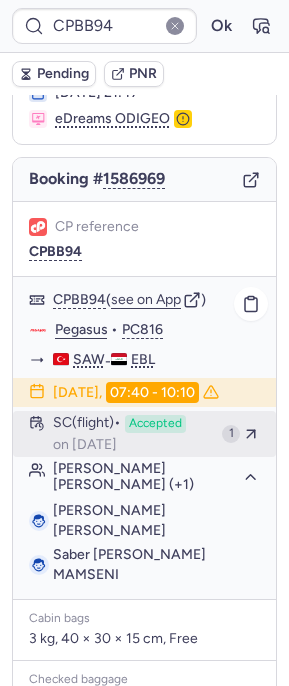 type on "DT1752755816475697" 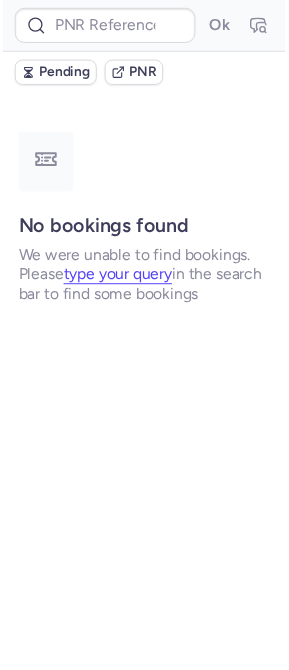 scroll, scrollTop: 0, scrollLeft: 0, axis: both 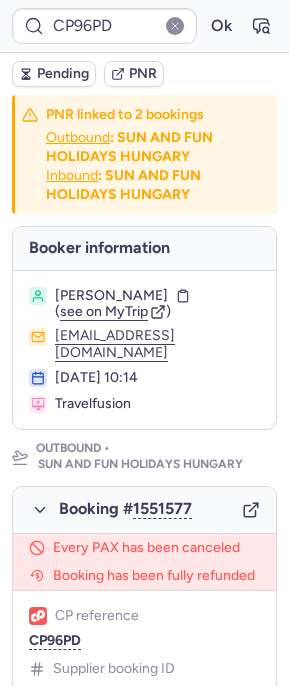 type on "CP4QFX" 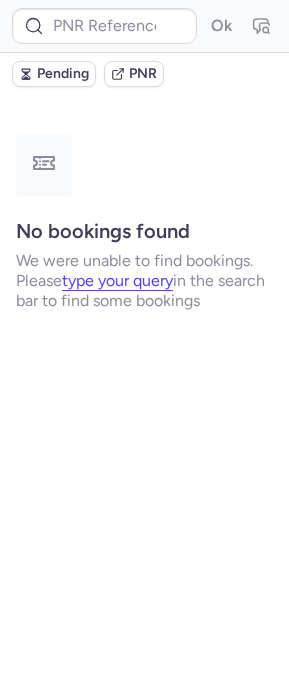 type on "CPBB94" 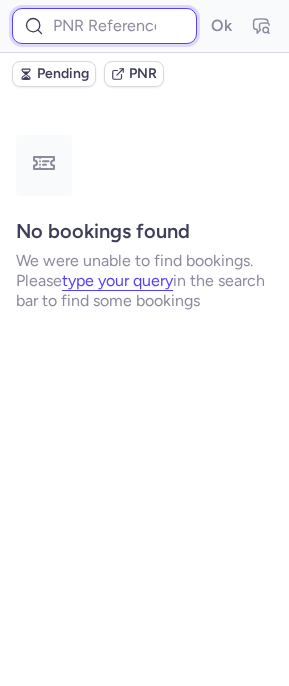 click at bounding box center [104, 26] 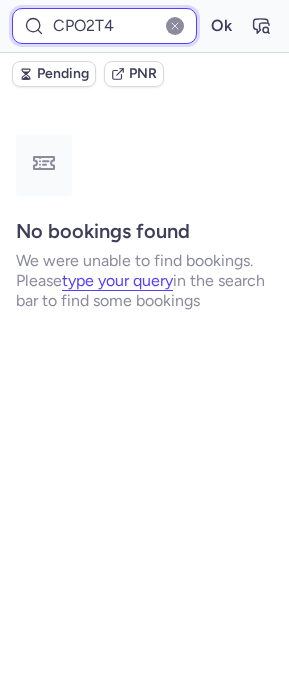type on "CPO2T4" 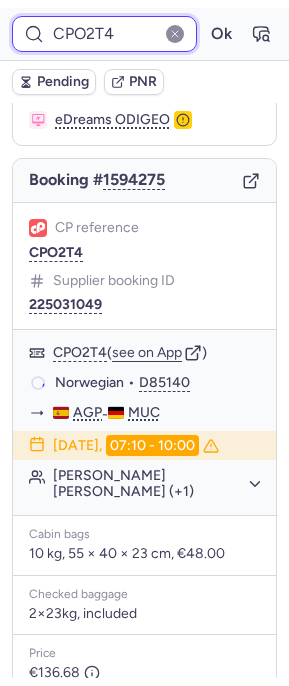 scroll, scrollTop: 0, scrollLeft: 0, axis: both 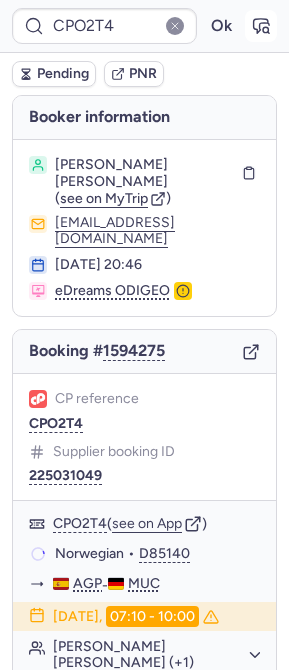 click 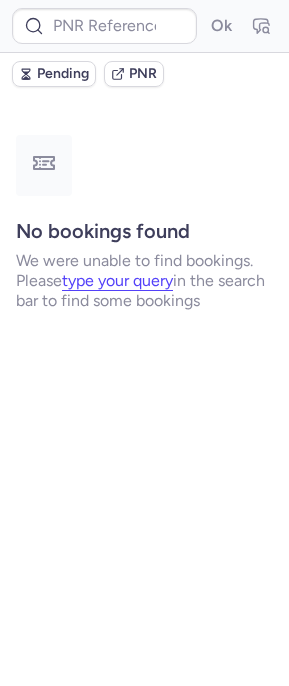 type on "CPO2T4" 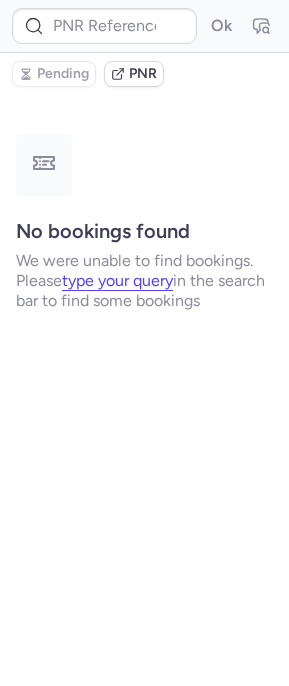scroll, scrollTop: 0, scrollLeft: 0, axis: both 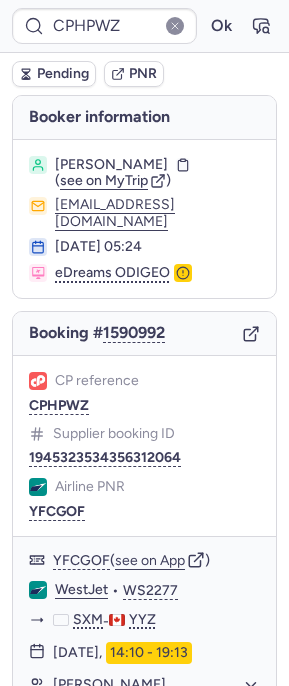 type on "CPUDZY" 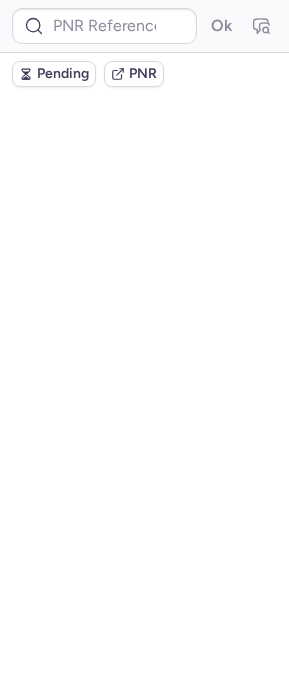 scroll, scrollTop: 0, scrollLeft: 0, axis: both 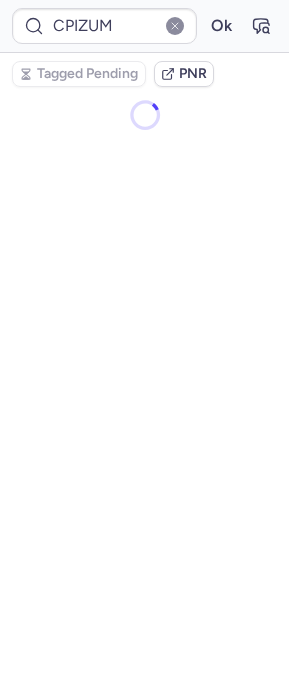 type on "0C8WQM" 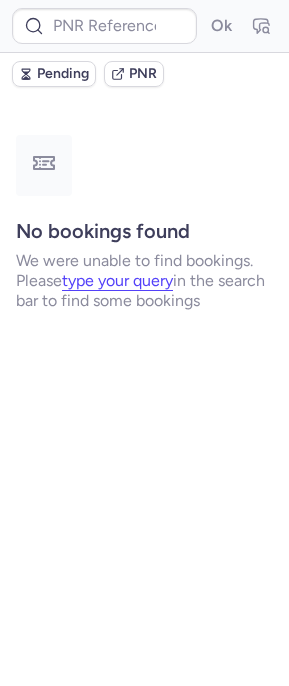 type on "CPBB94" 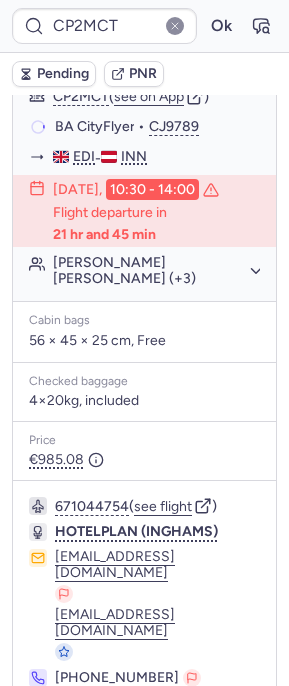 scroll, scrollTop: 431, scrollLeft: 0, axis: vertical 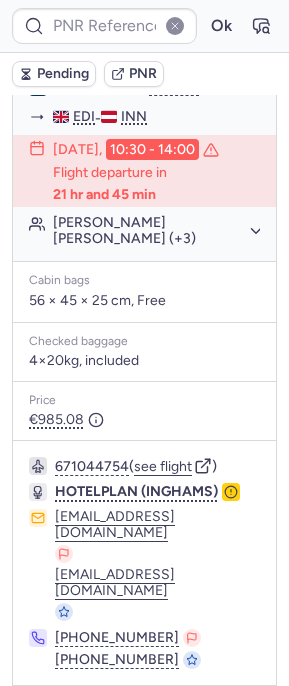 type on "CP4QHS" 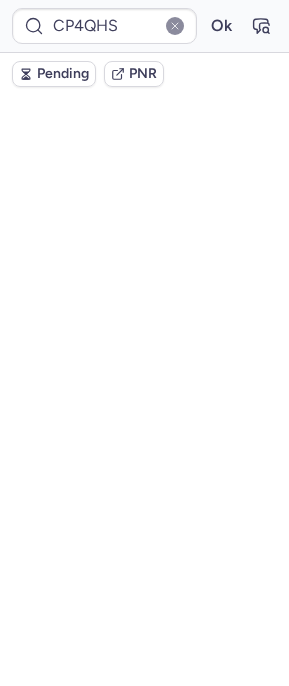 scroll, scrollTop: 0, scrollLeft: 0, axis: both 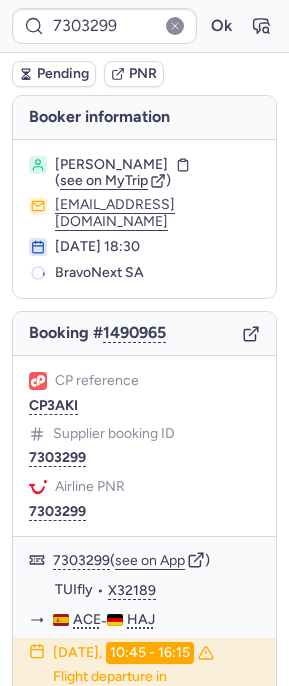 type on "CPS96S" 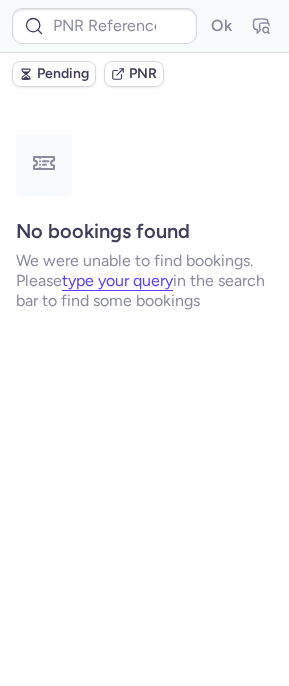 type on "CPD4DJ" 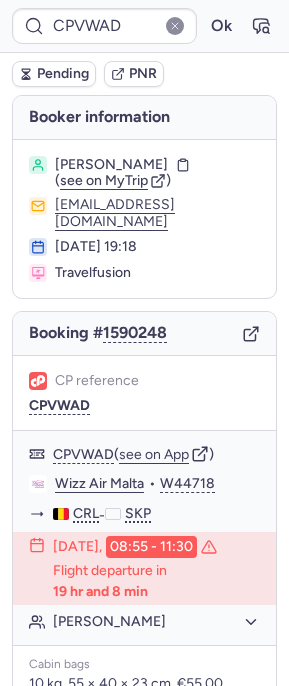 type on "DT1752755806475692" 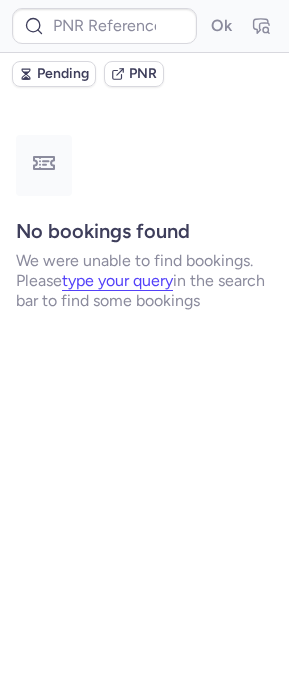 type on "CPS96S" 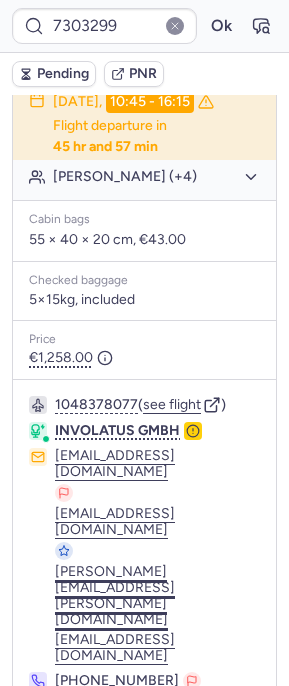 scroll, scrollTop: 25, scrollLeft: 0, axis: vertical 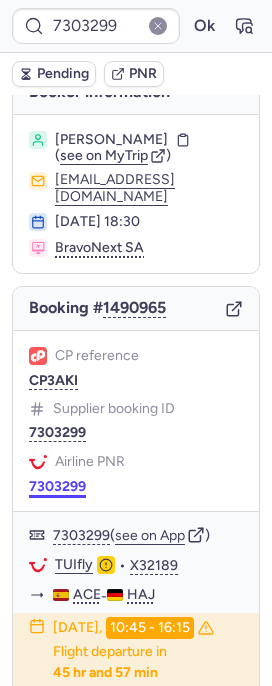 click on "7303299" at bounding box center [57, 487] 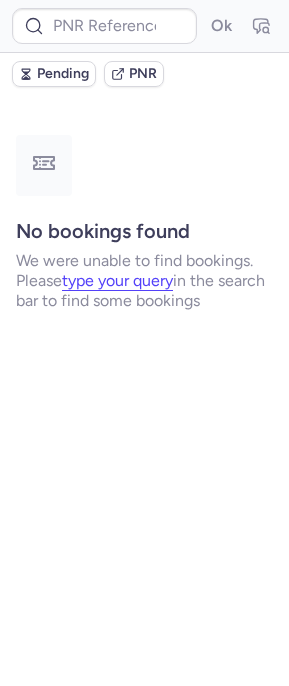 scroll, scrollTop: 0, scrollLeft: 0, axis: both 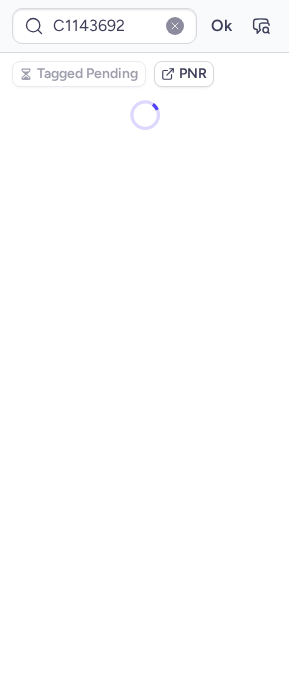 type on "7334547" 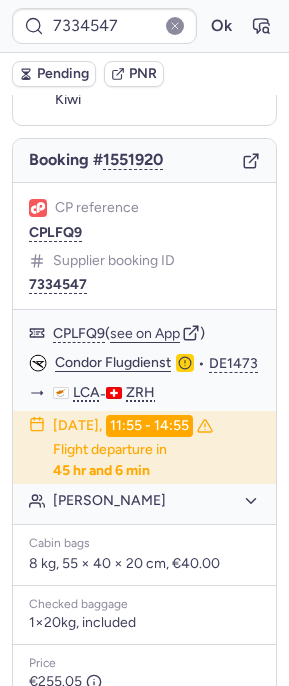 scroll, scrollTop: 0, scrollLeft: 0, axis: both 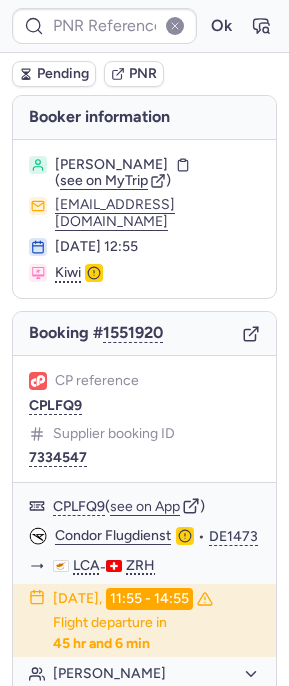 type on "7334547" 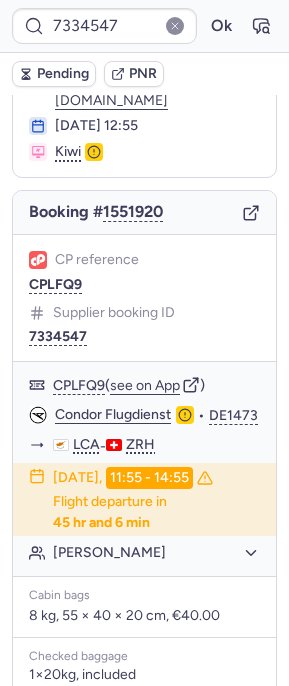 scroll, scrollTop: 0, scrollLeft: 0, axis: both 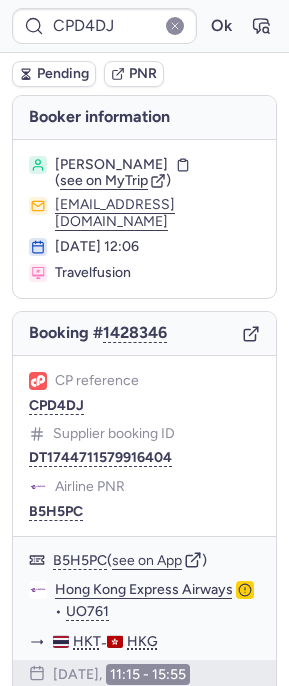 type on "C1143692" 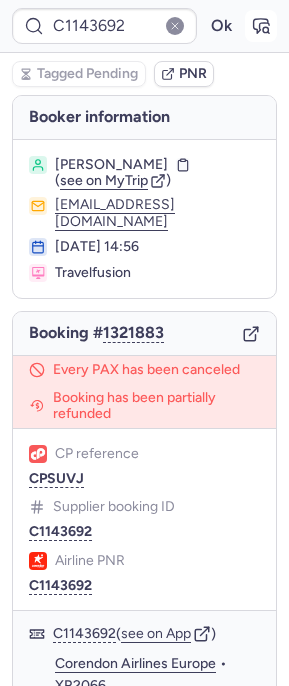 click 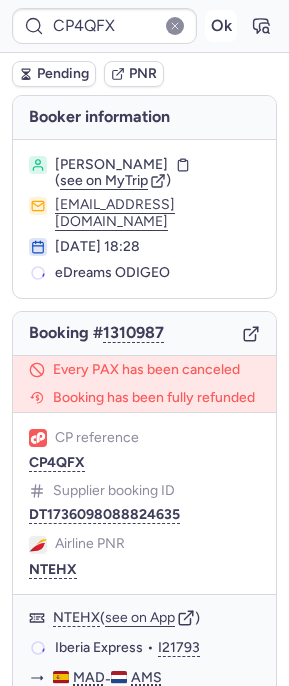 type on "C1143692" 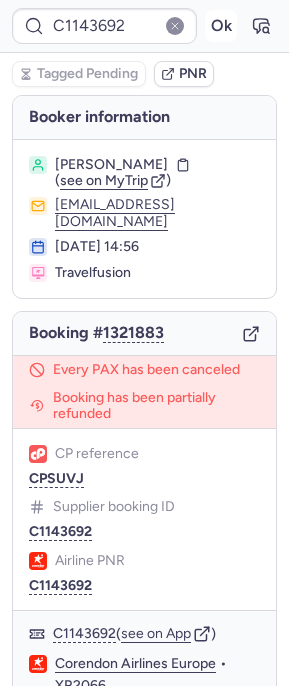 type on "CP4QHS" 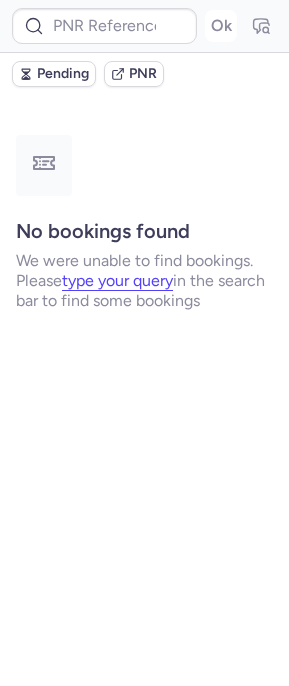 type on "CPI9JP" 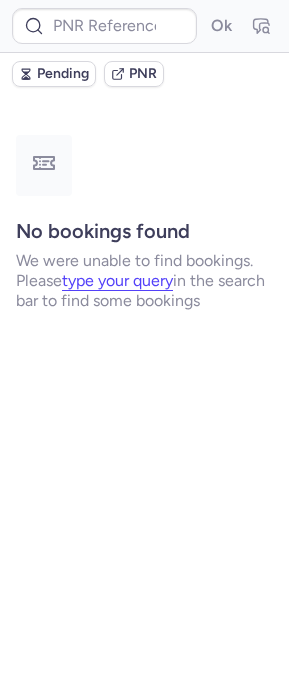type on "CPI9JP" 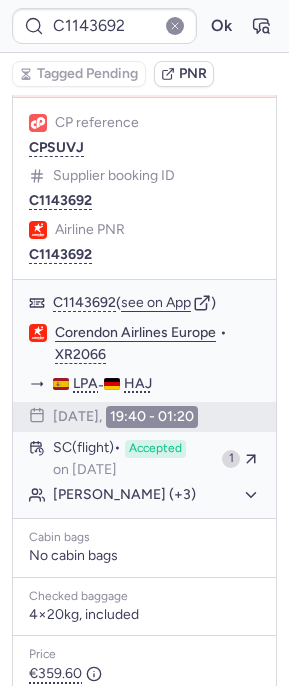 scroll, scrollTop: 0, scrollLeft: 0, axis: both 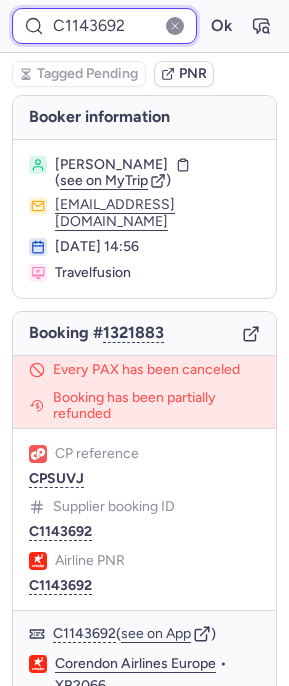 click on "C1143692" at bounding box center (104, 26) 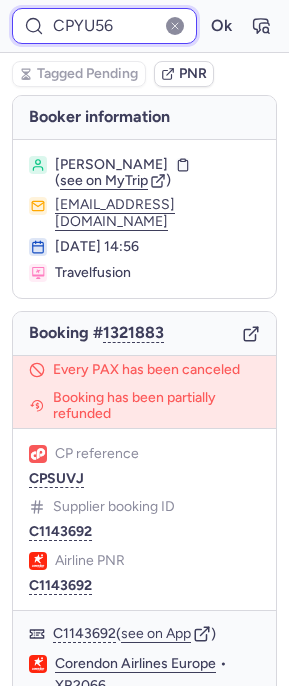 click on "Ok" at bounding box center (221, 26) 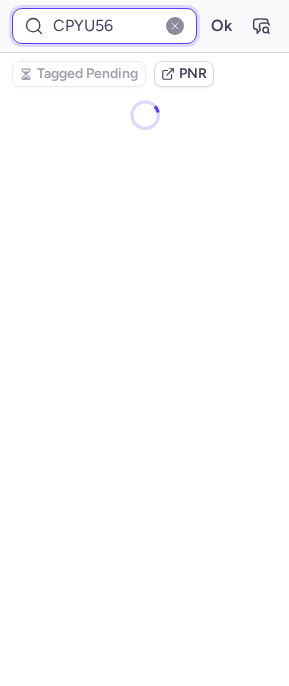 click on "Ok" at bounding box center (221, 26) 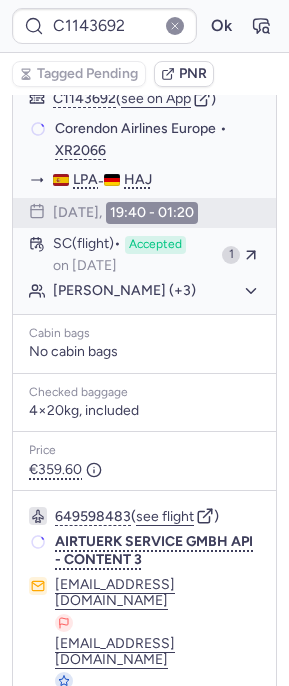 scroll, scrollTop: 522, scrollLeft: 0, axis: vertical 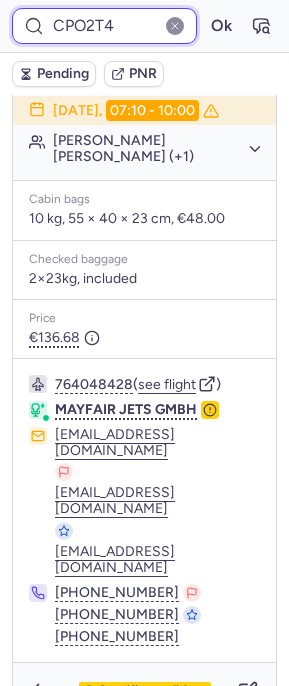 click on "CPO2T4" at bounding box center [104, 26] 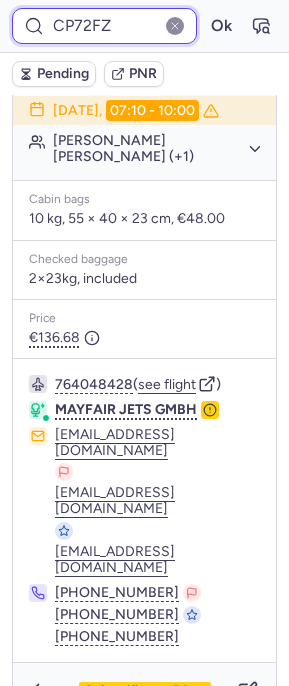click on "Ok" at bounding box center [221, 26] 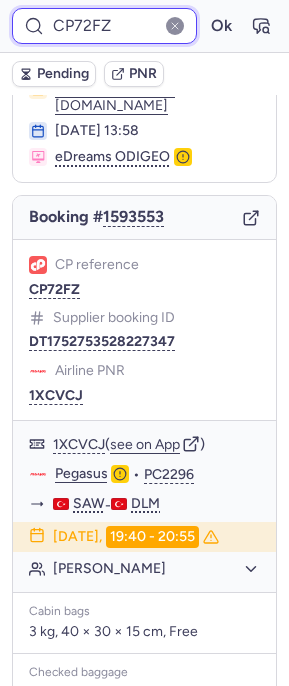 scroll, scrollTop: 0, scrollLeft: 0, axis: both 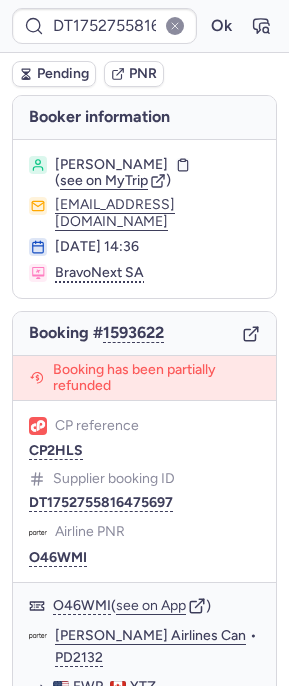 type on "CP4QFX" 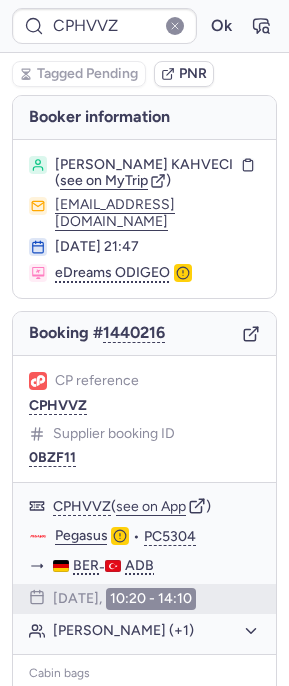 type on "C1143692" 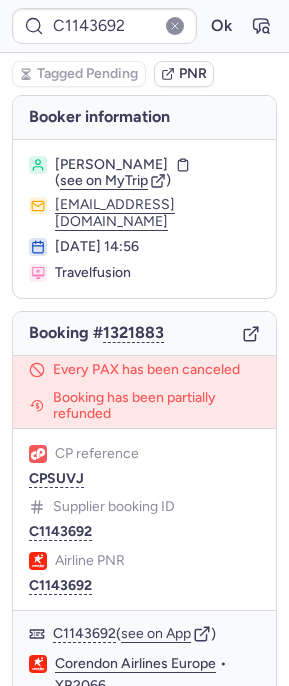 type on "CPO2T4" 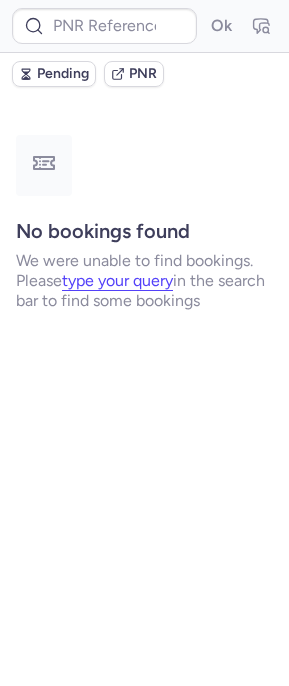 type on "C1143692" 